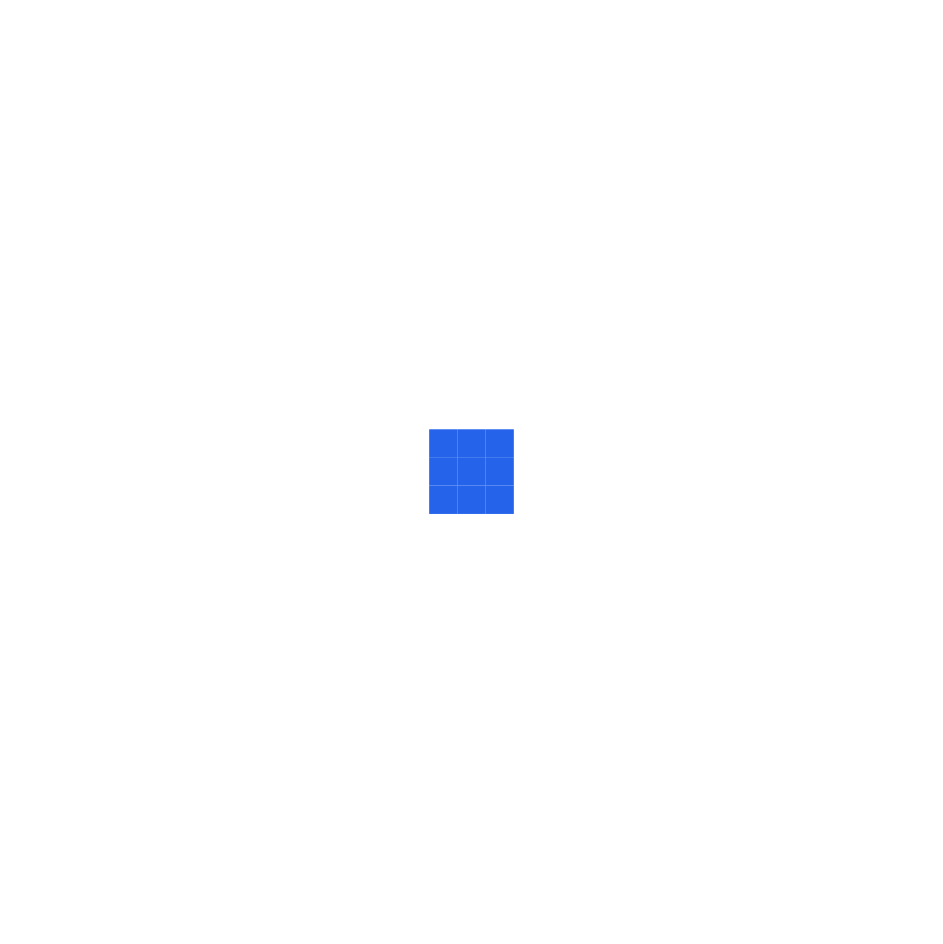 scroll, scrollTop: 0, scrollLeft: 0, axis: both 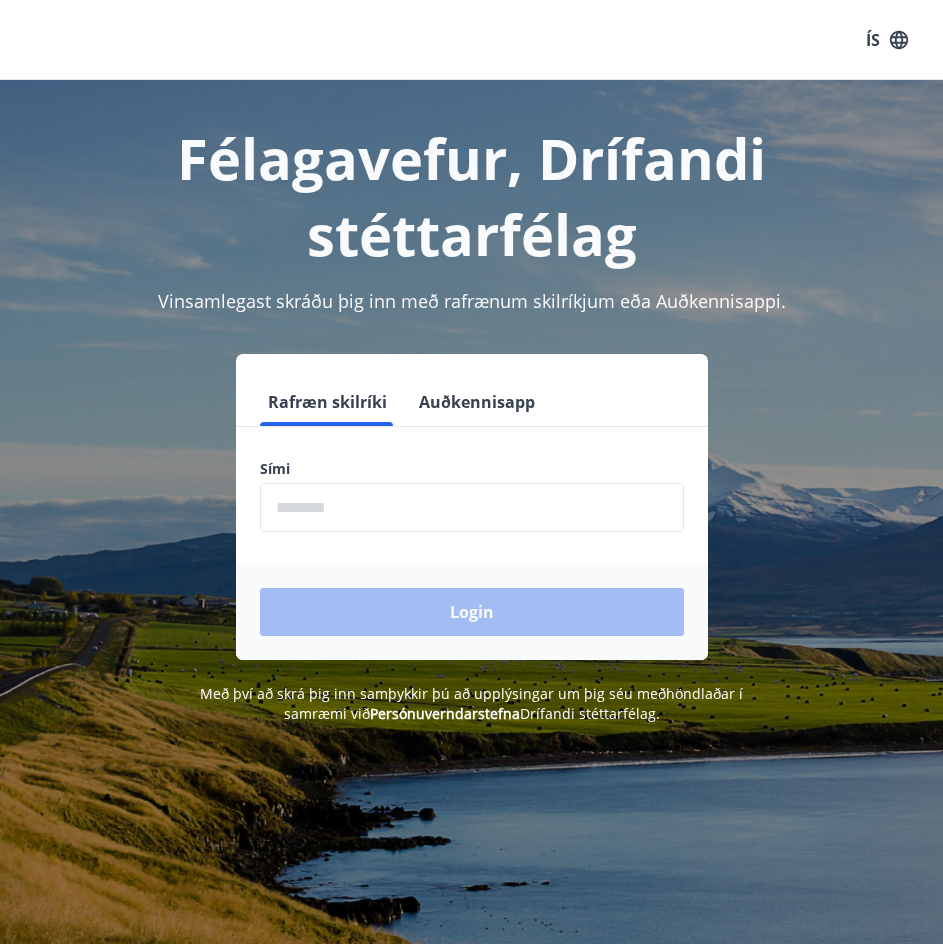 click at bounding box center [472, 507] 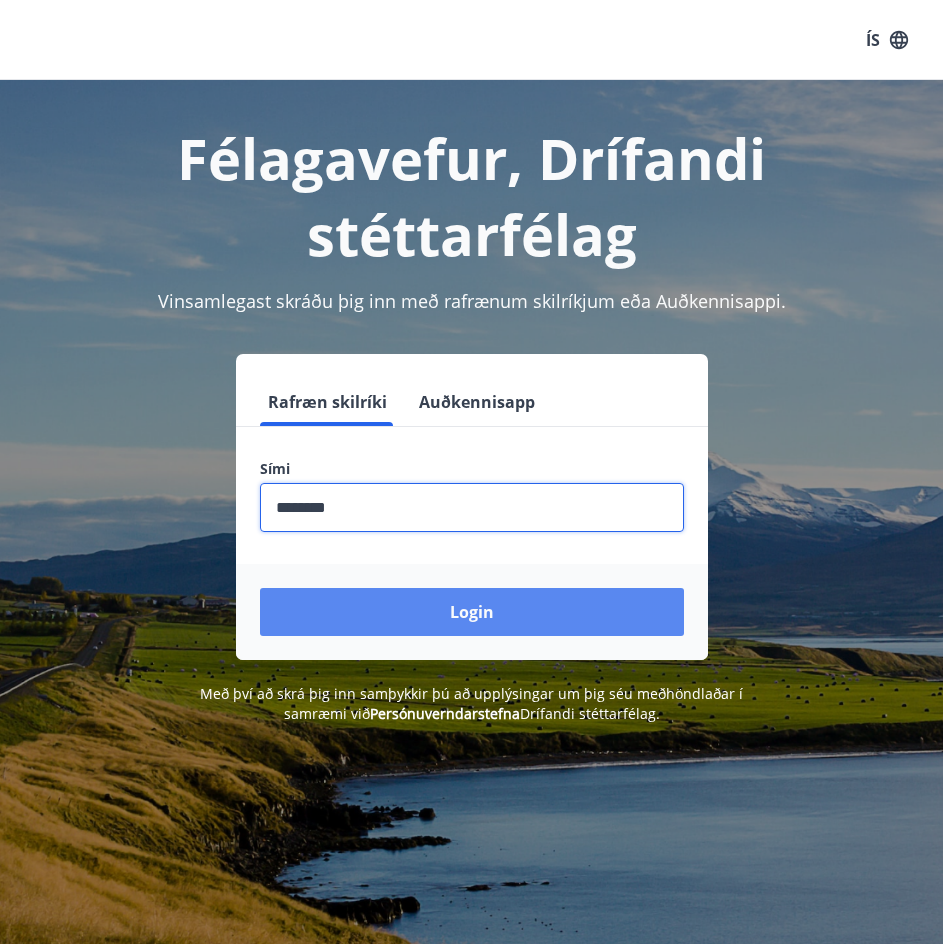 type on "********" 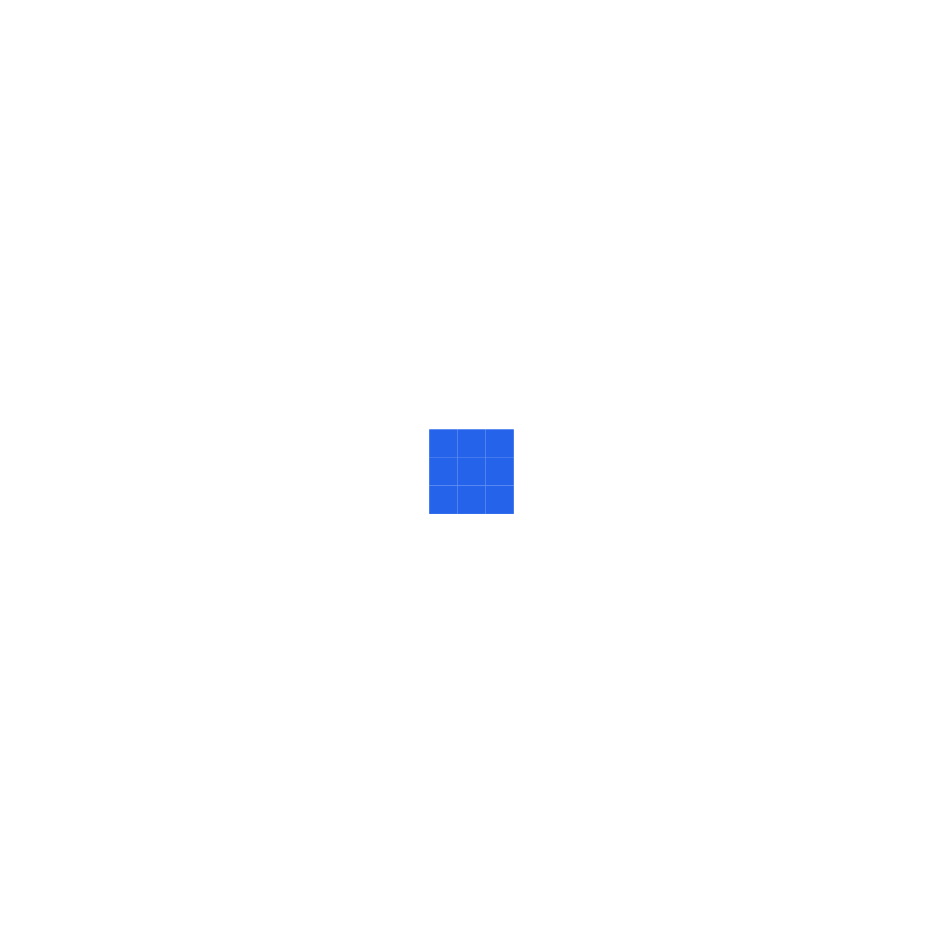 scroll, scrollTop: 0, scrollLeft: 0, axis: both 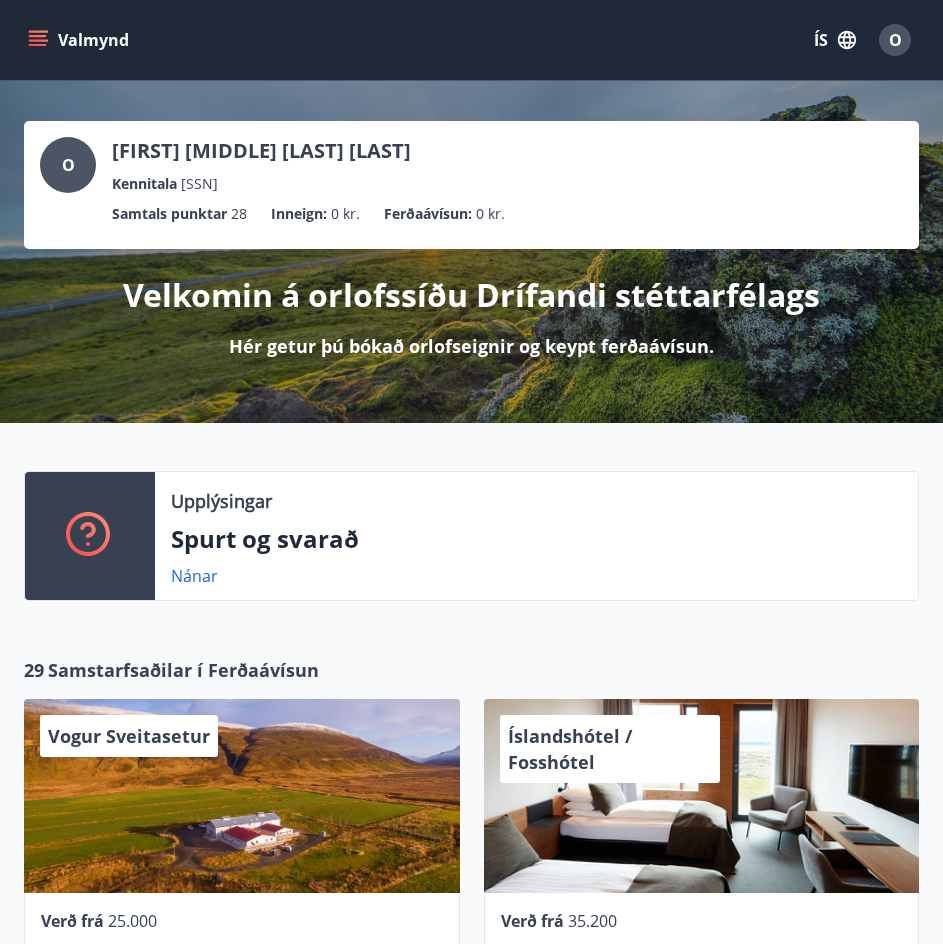 click on "ÍS" at bounding box center (835, 40) 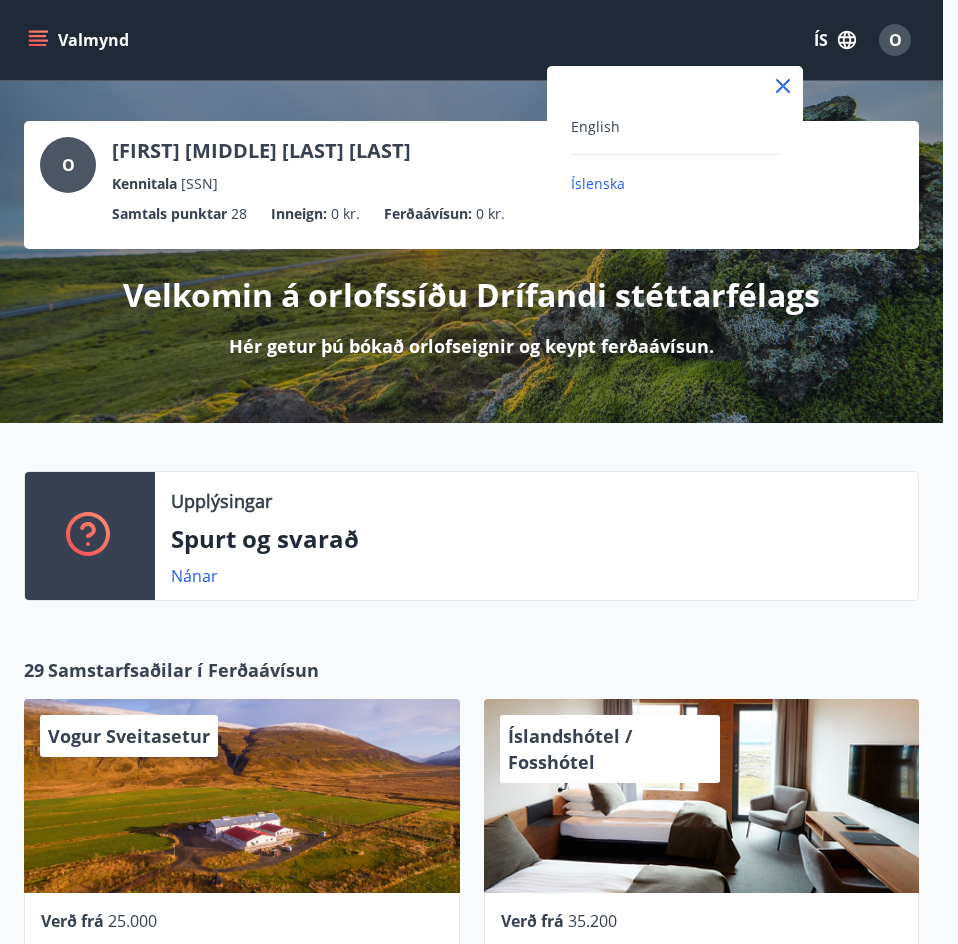click on "English" at bounding box center [675, 126] 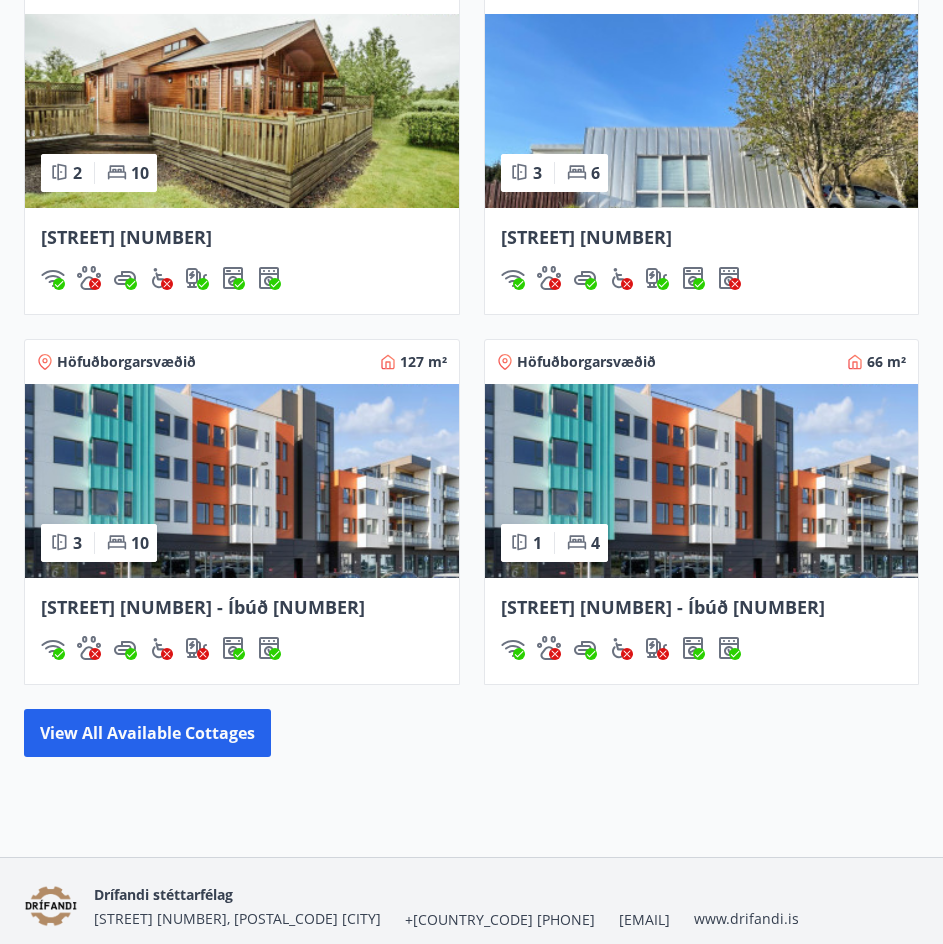 scroll, scrollTop: 1400, scrollLeft: 0, axis: vertical 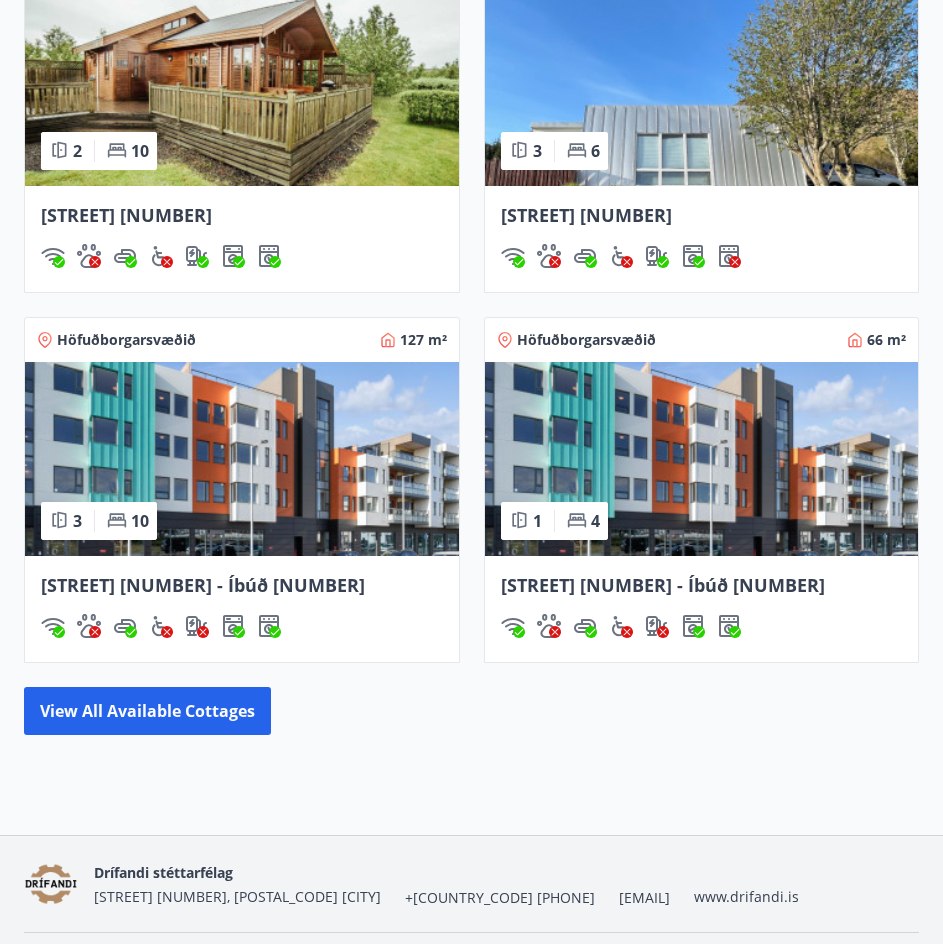click at bounding box center [242, 89] 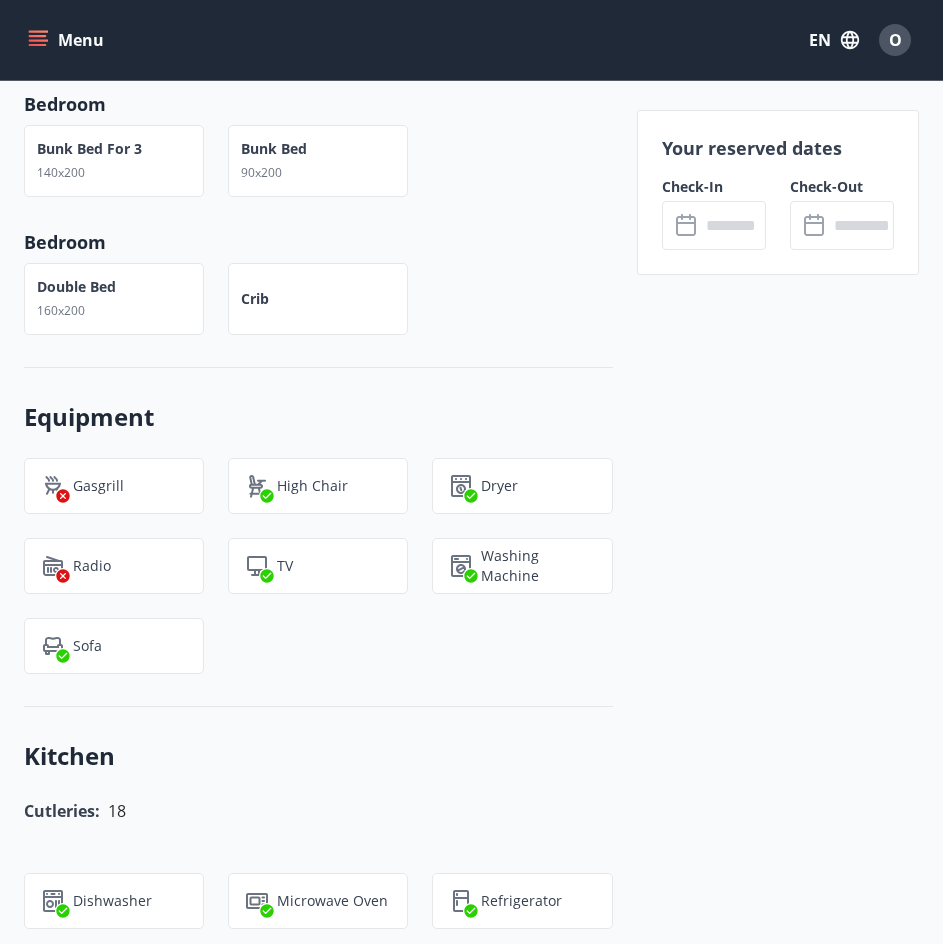 scroll, scrollTop: 1267, scrollLeft: 0, axis: vertical 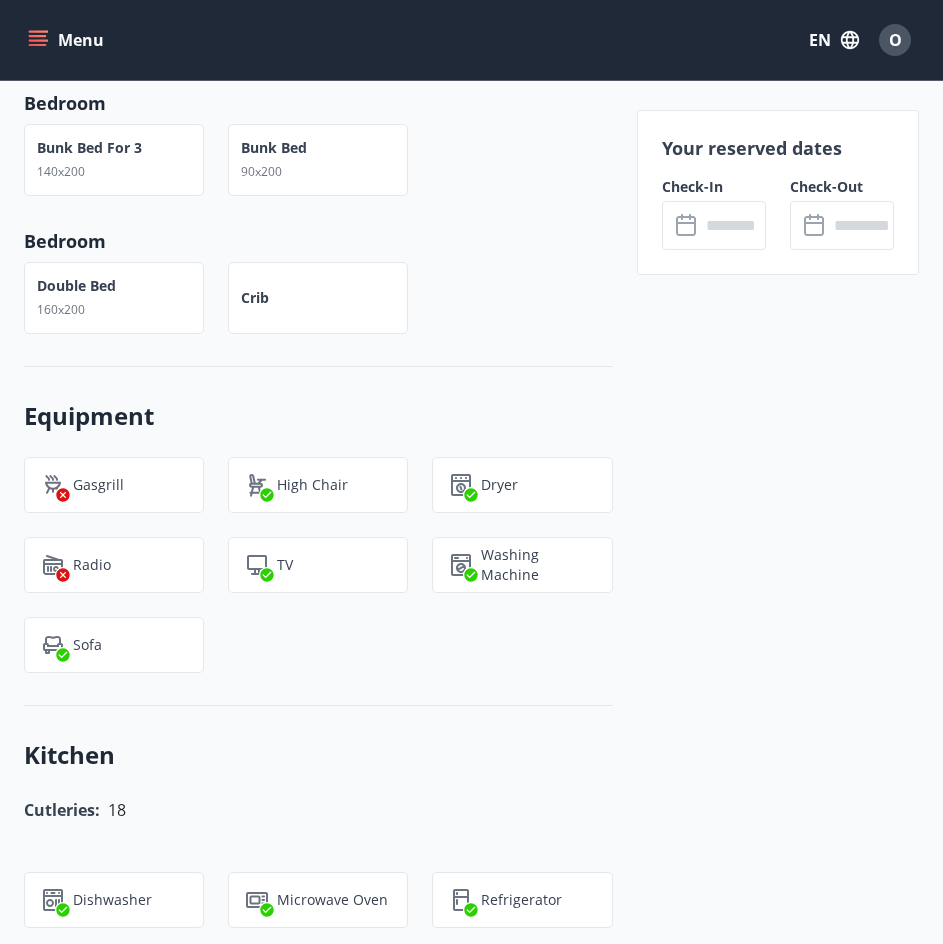 click at bounding box center [733, 225] 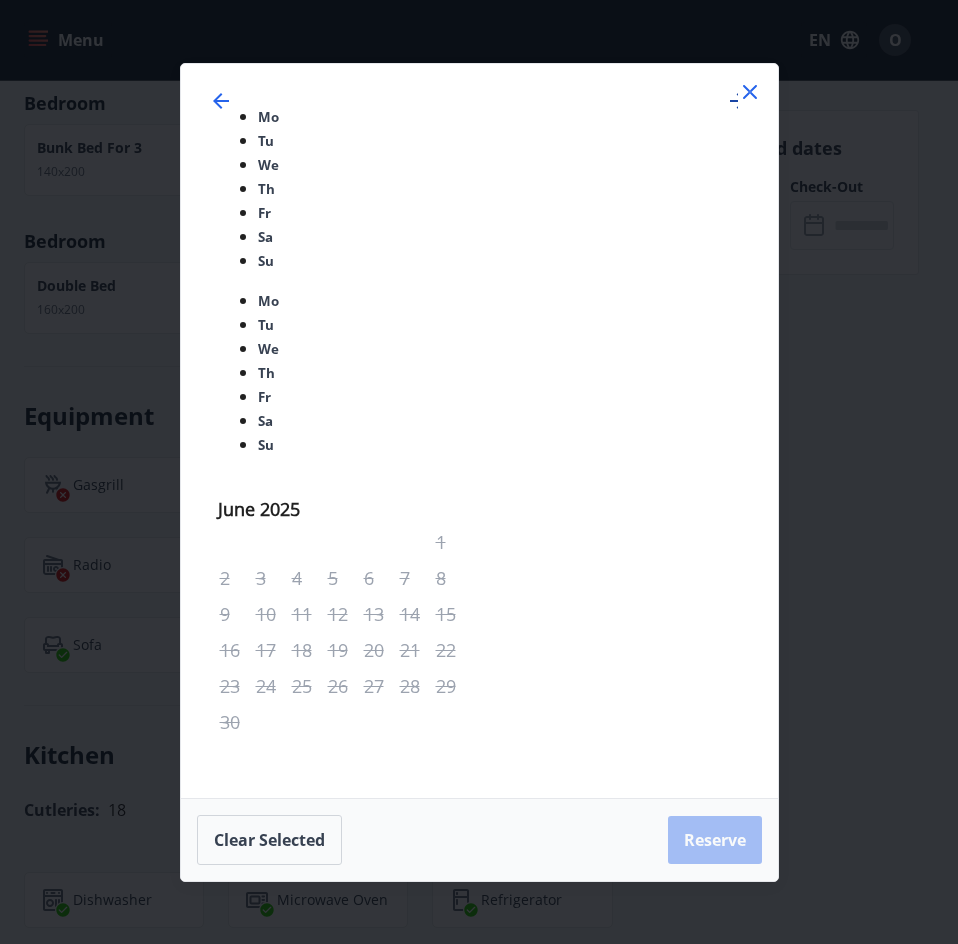 click at bounding box center [738, 101] 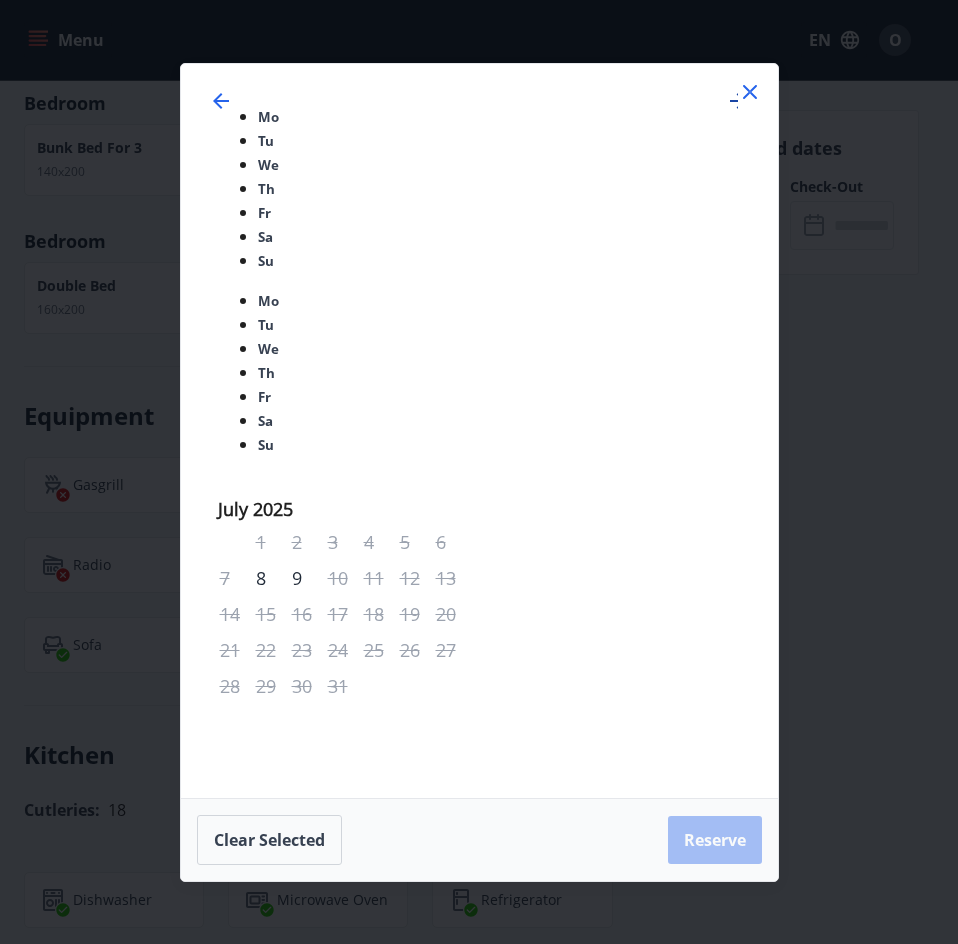 click at bounding box center (738, 101) 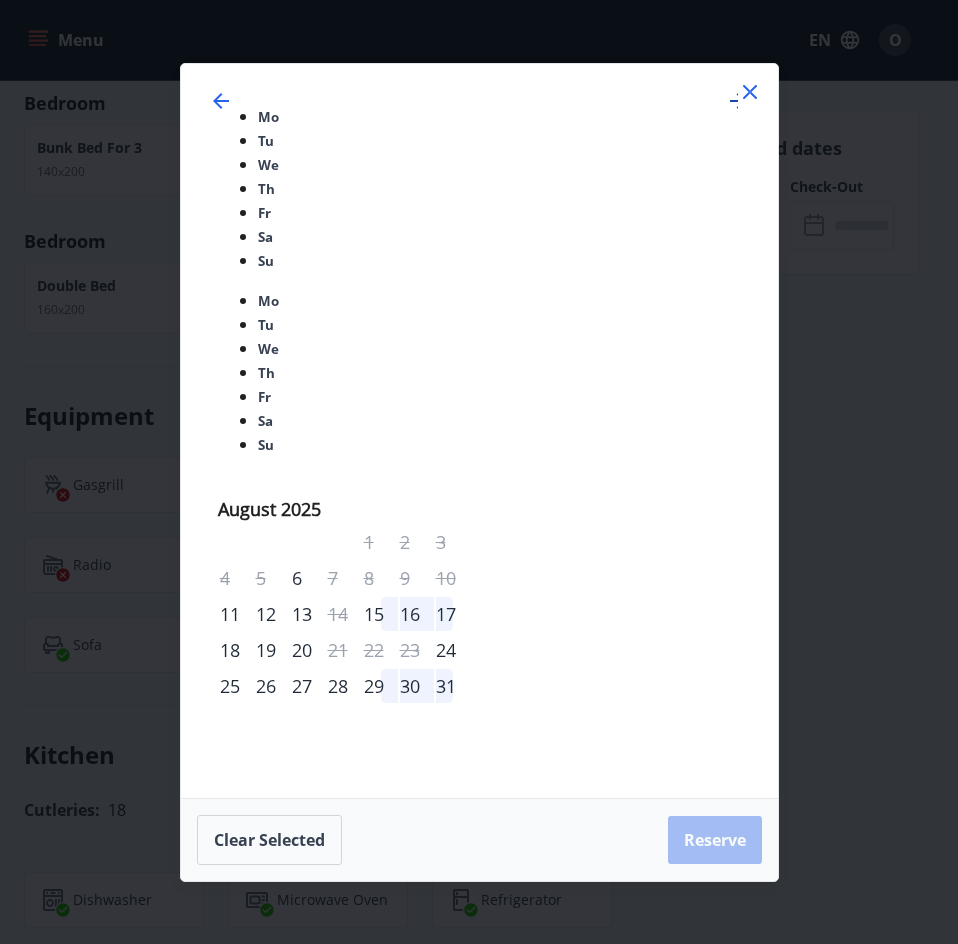 click at bounding box center (738, 101) 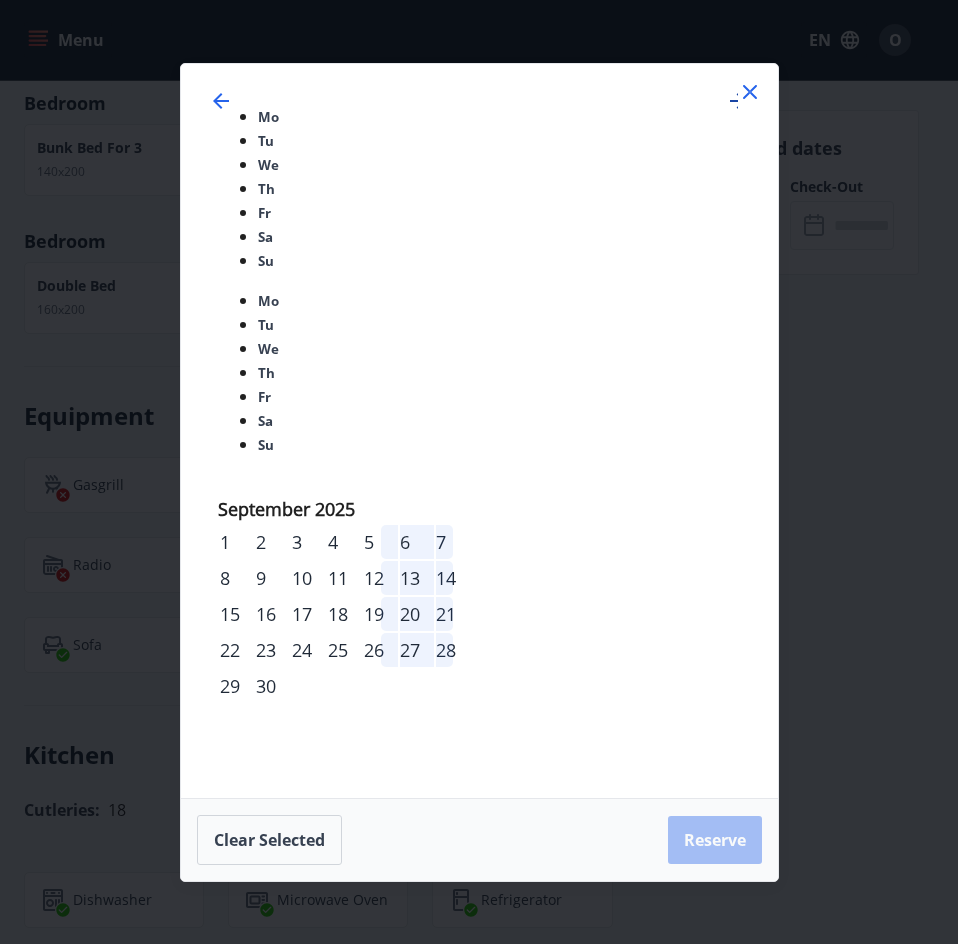 click at bounding box center (738, 101) 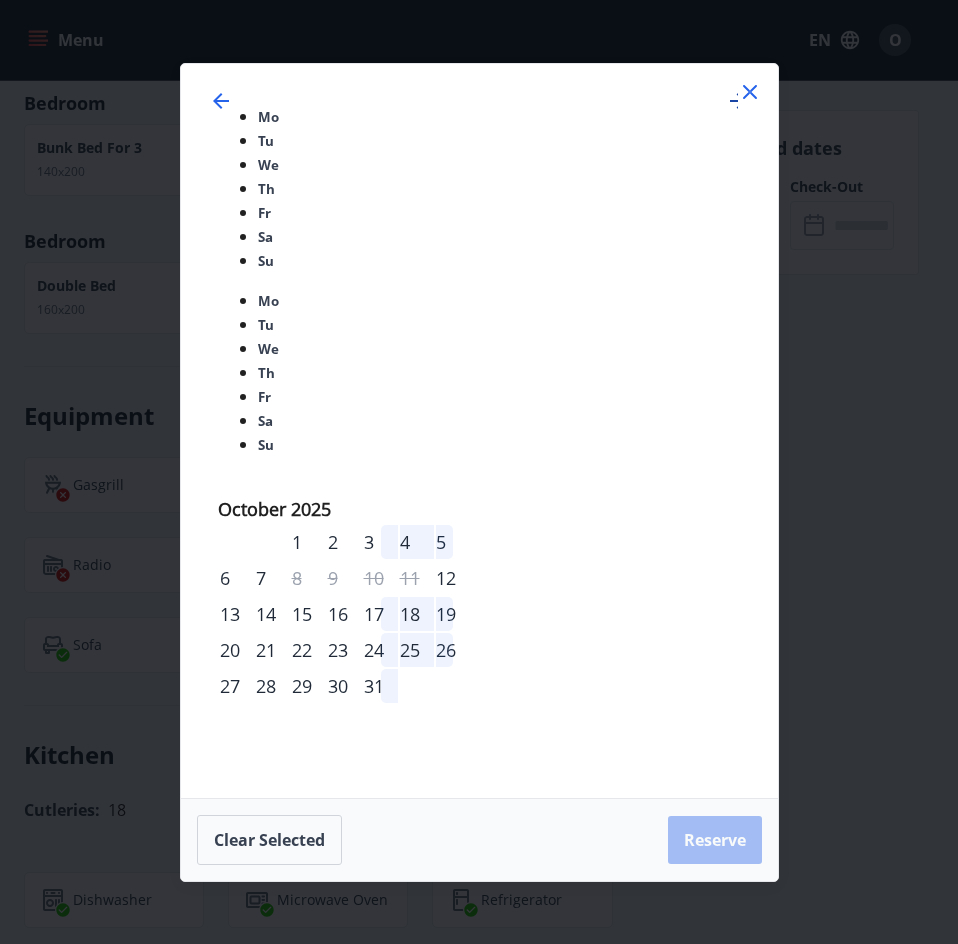 click at bounding box center [738, 101] 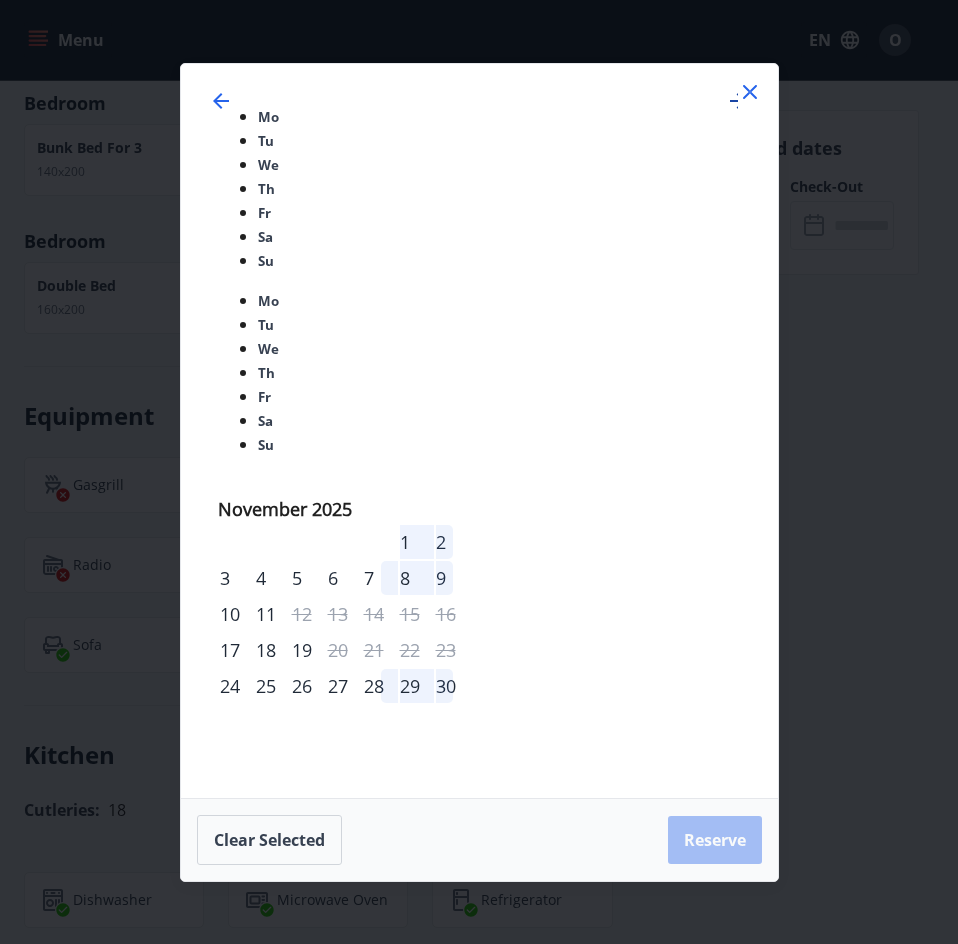 click at bounding box center [738, 101] 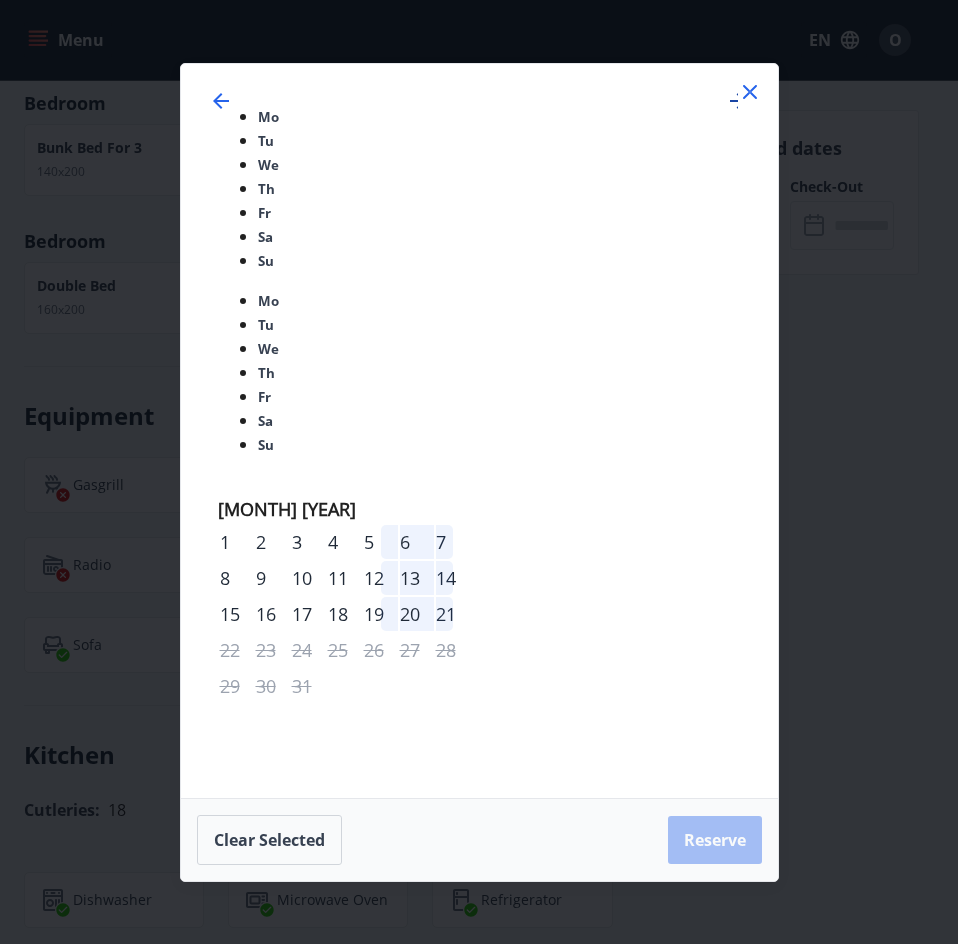 click at bounding box center [738, 101] 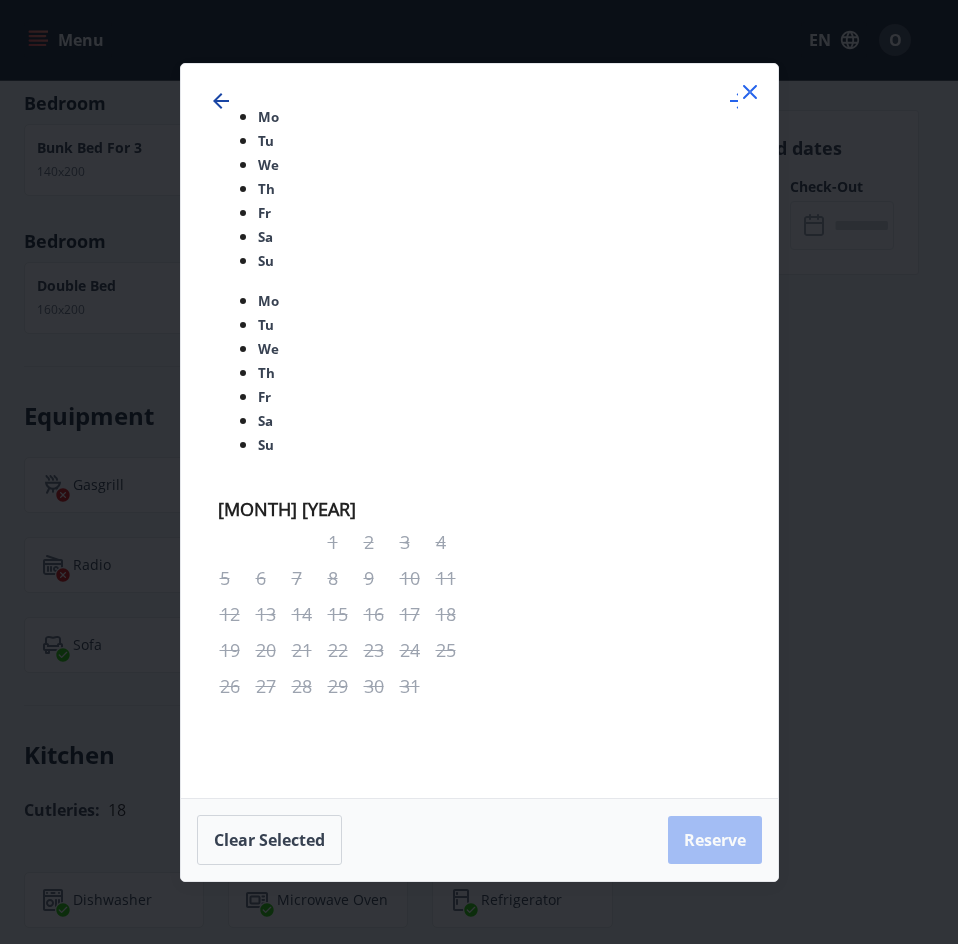 click at bounding box center (221, 101) 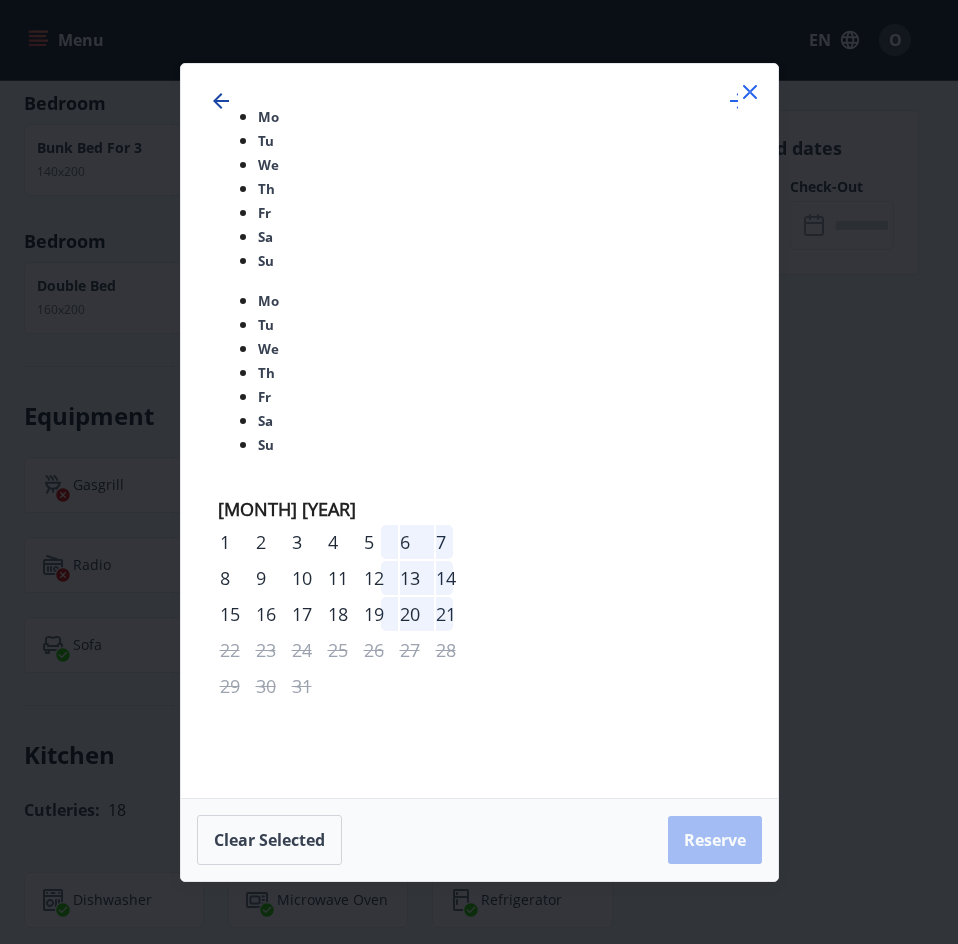 click at bounding box center [221, 101] 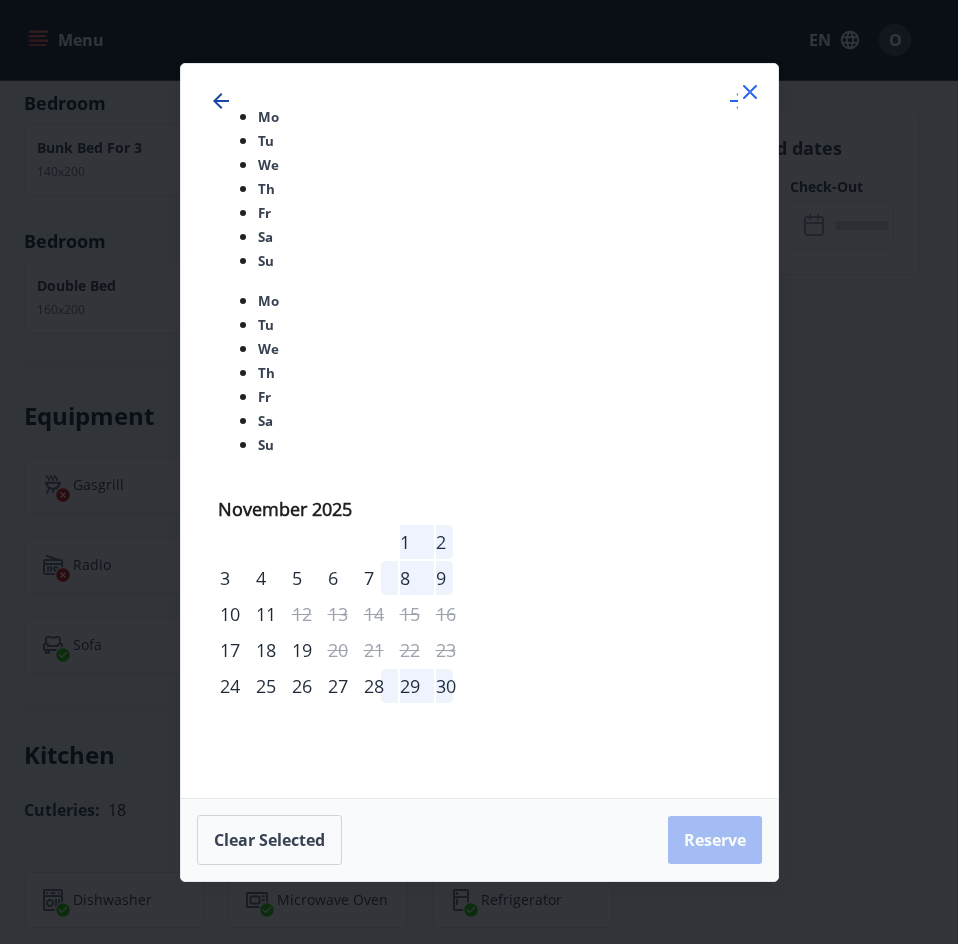 click at bounding box center (221, 101) 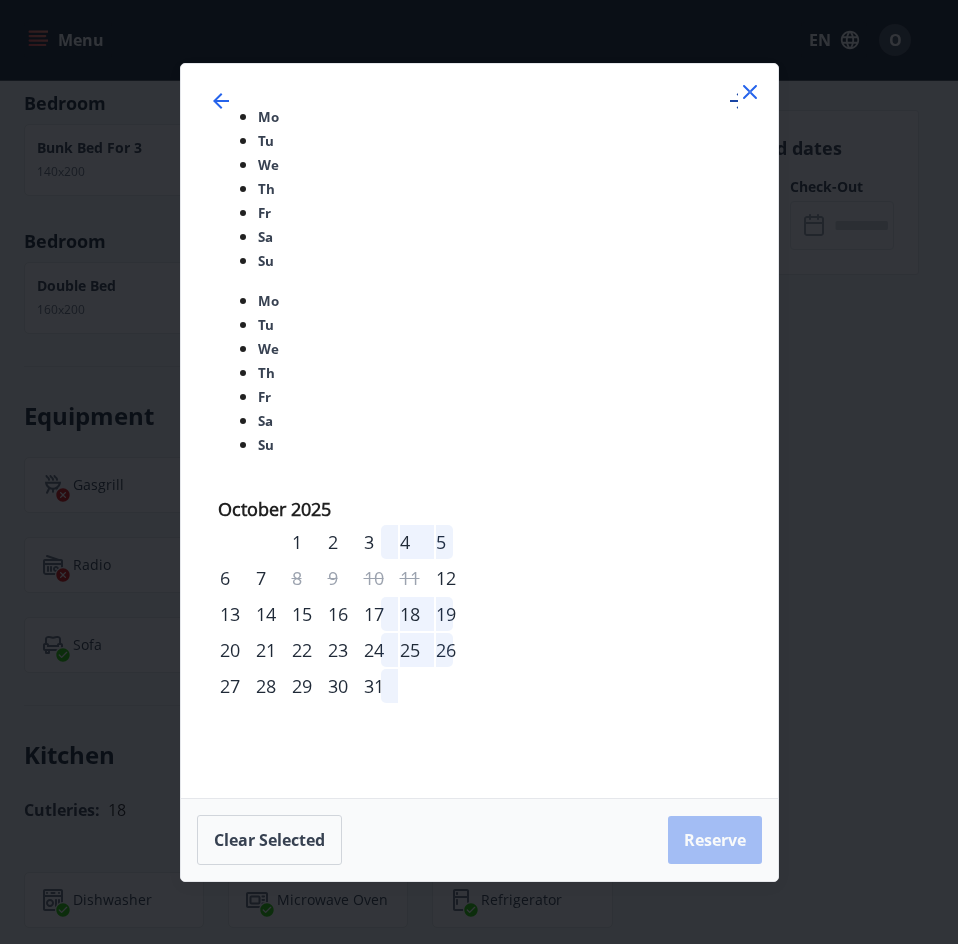click at bounding box center (738, 101) 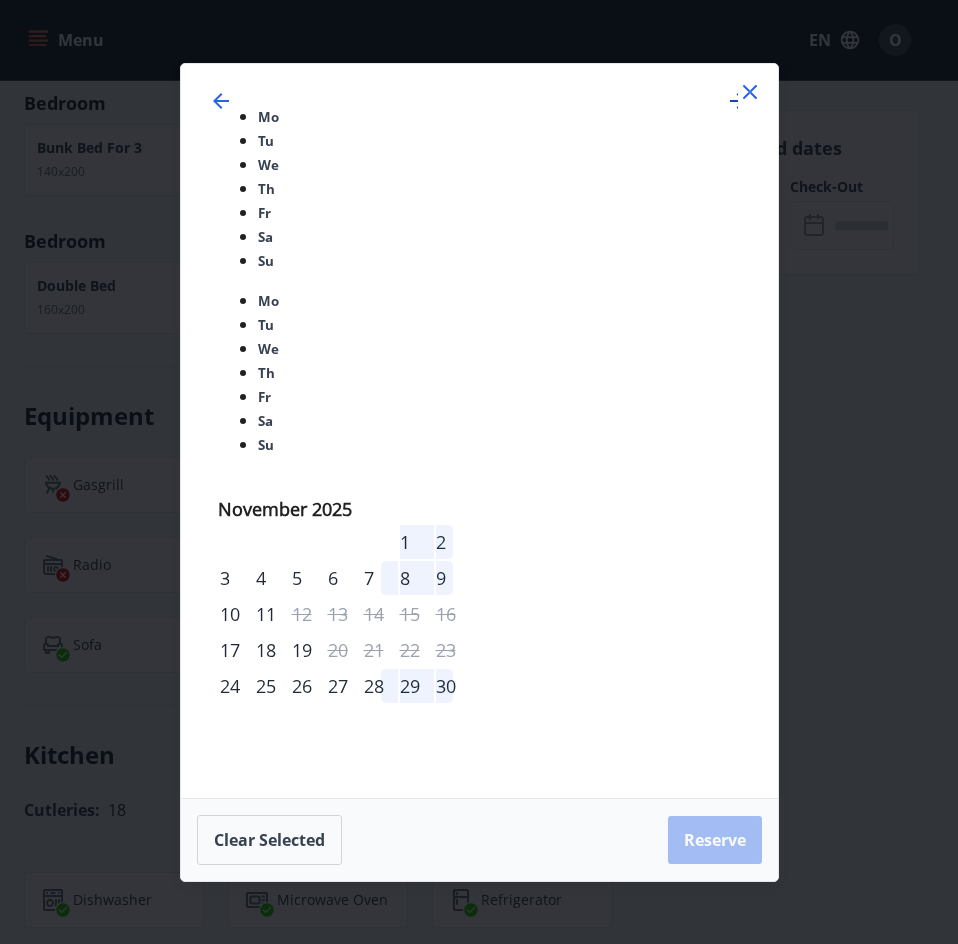 click at bounding box center [738, 101] 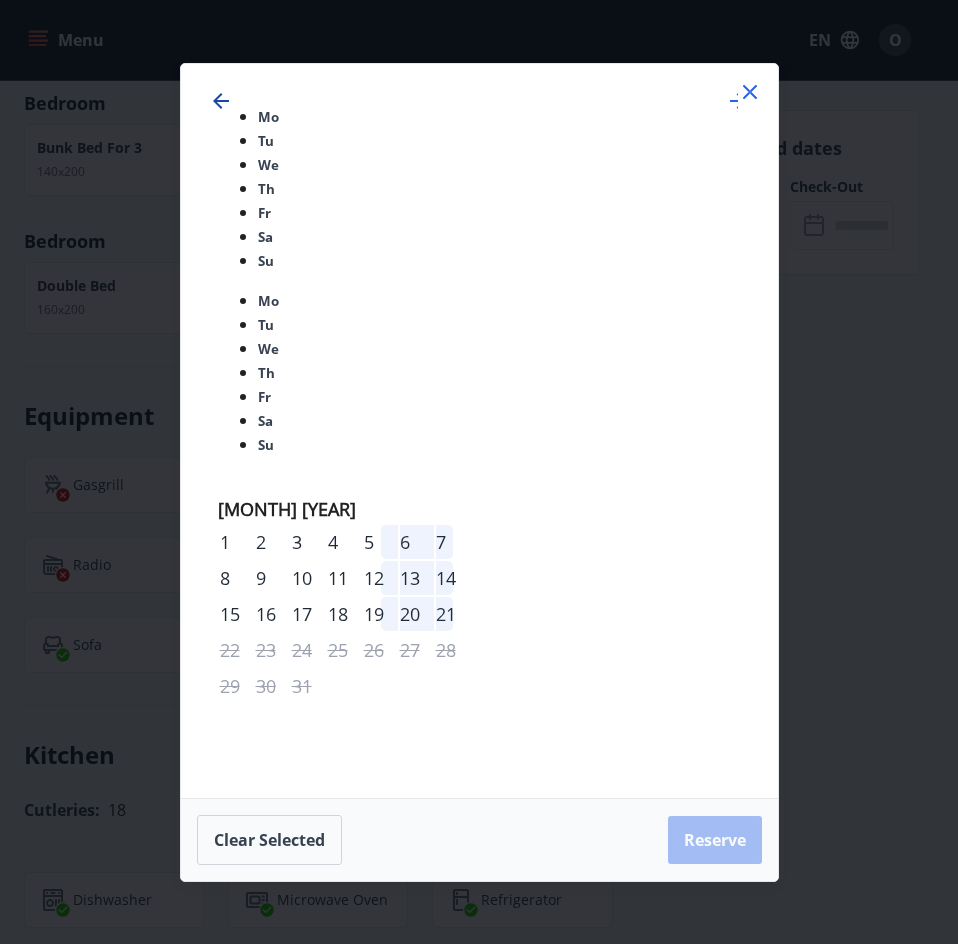 click at bounding box center [221, 101] 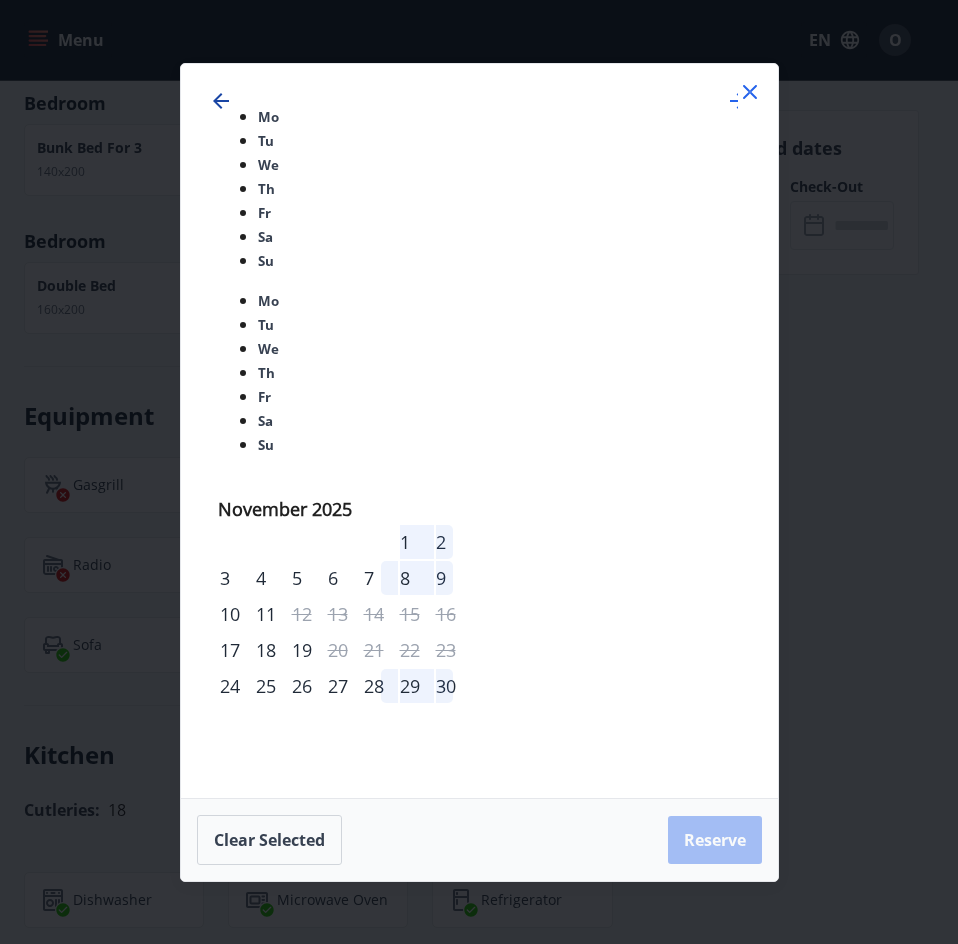 click at bounding box center [221, 101] 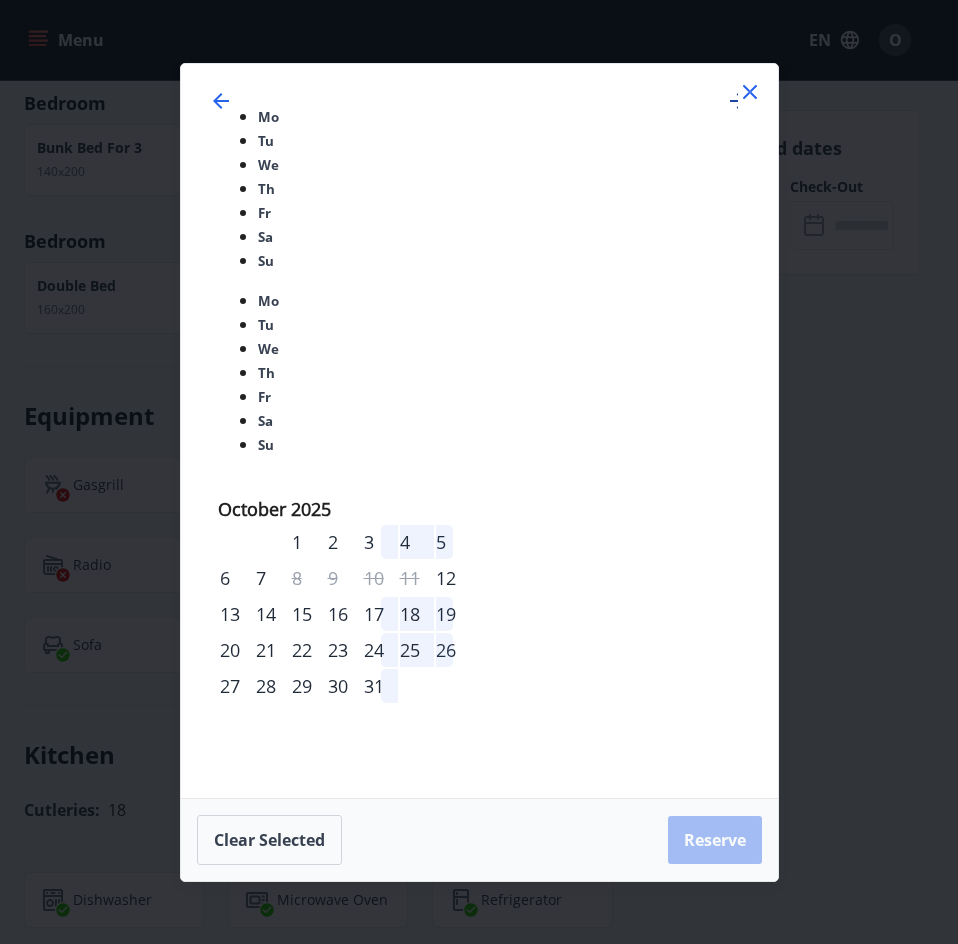 click at bounding box center (738, 101) 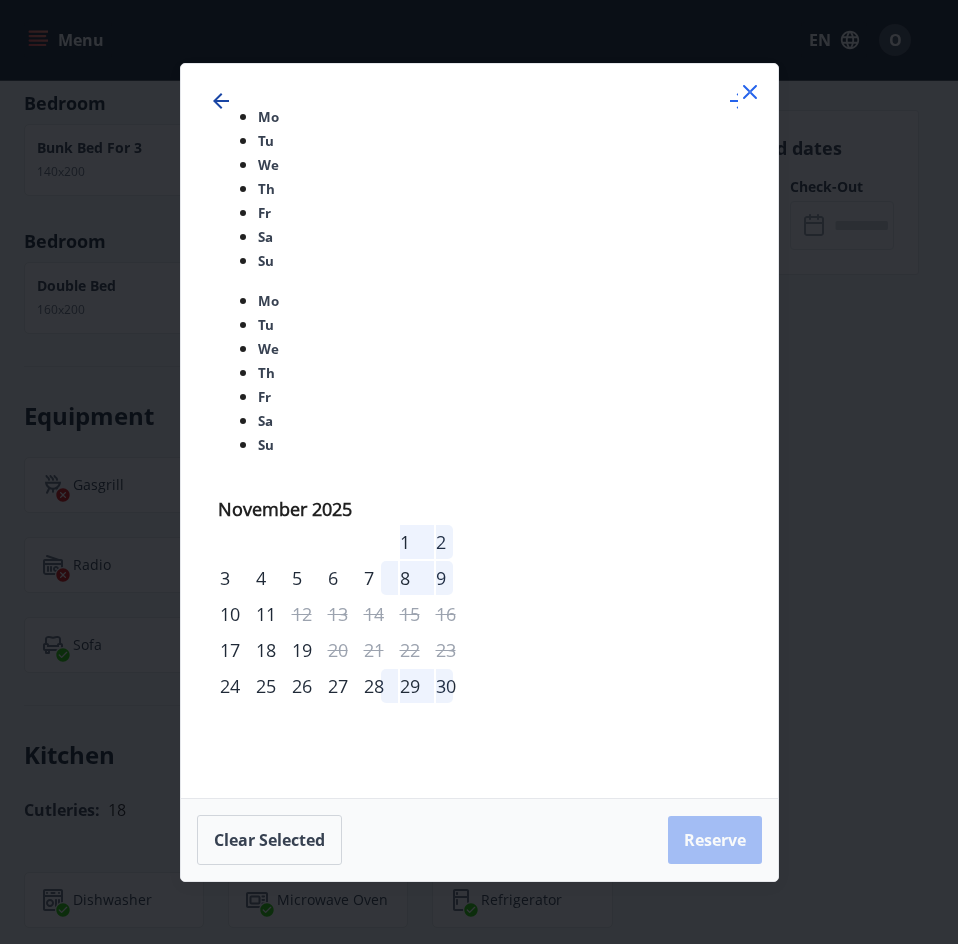 click at bounding box center (221, 101) 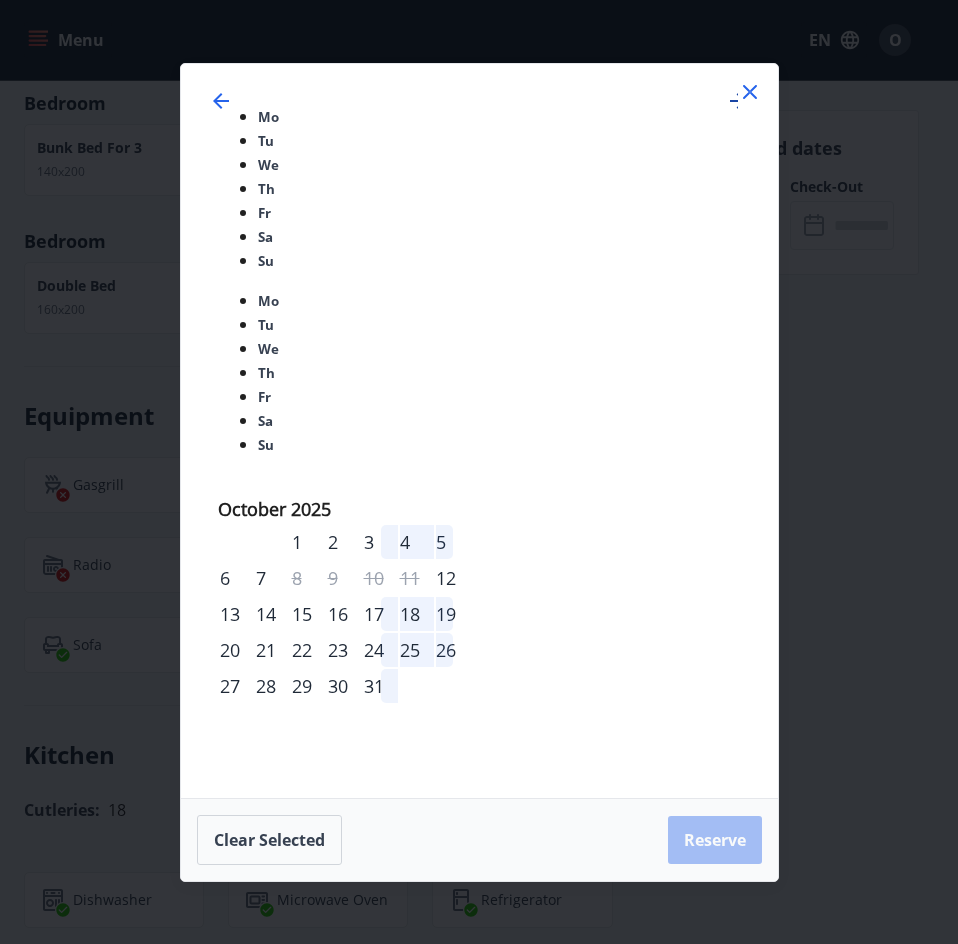click at bounding box center (738, 101) 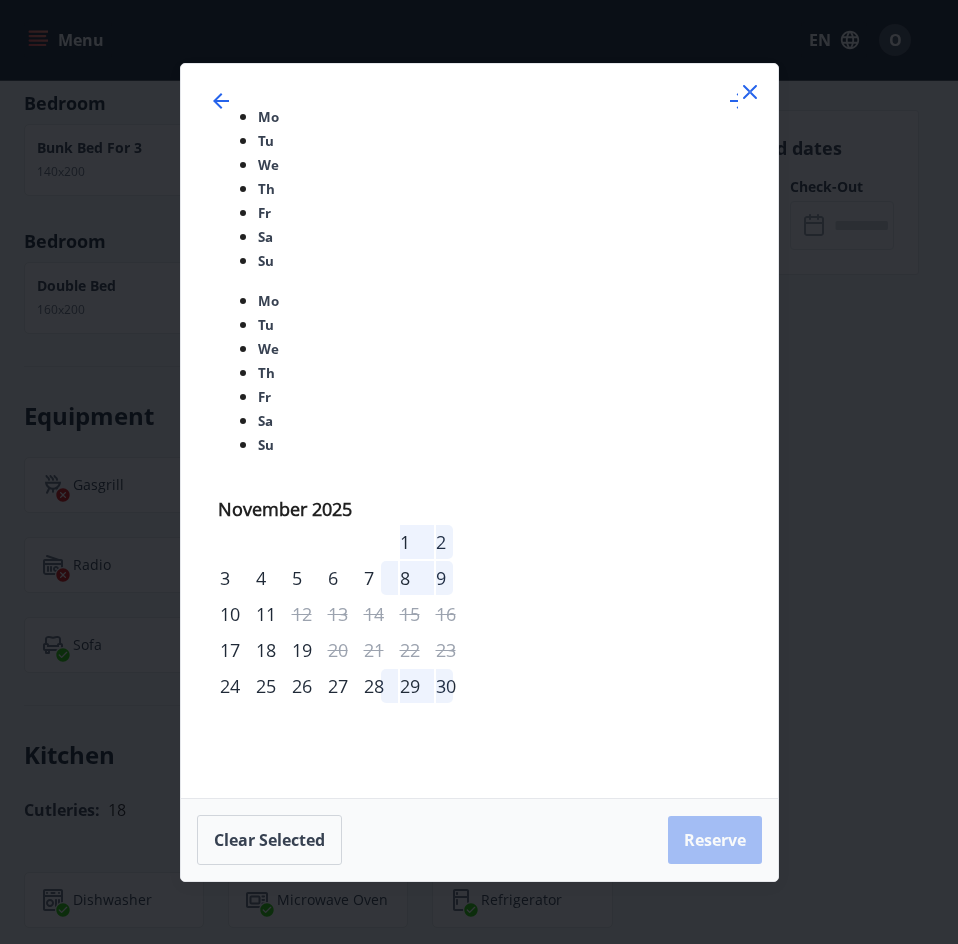 click at bounding box center [750, 92] 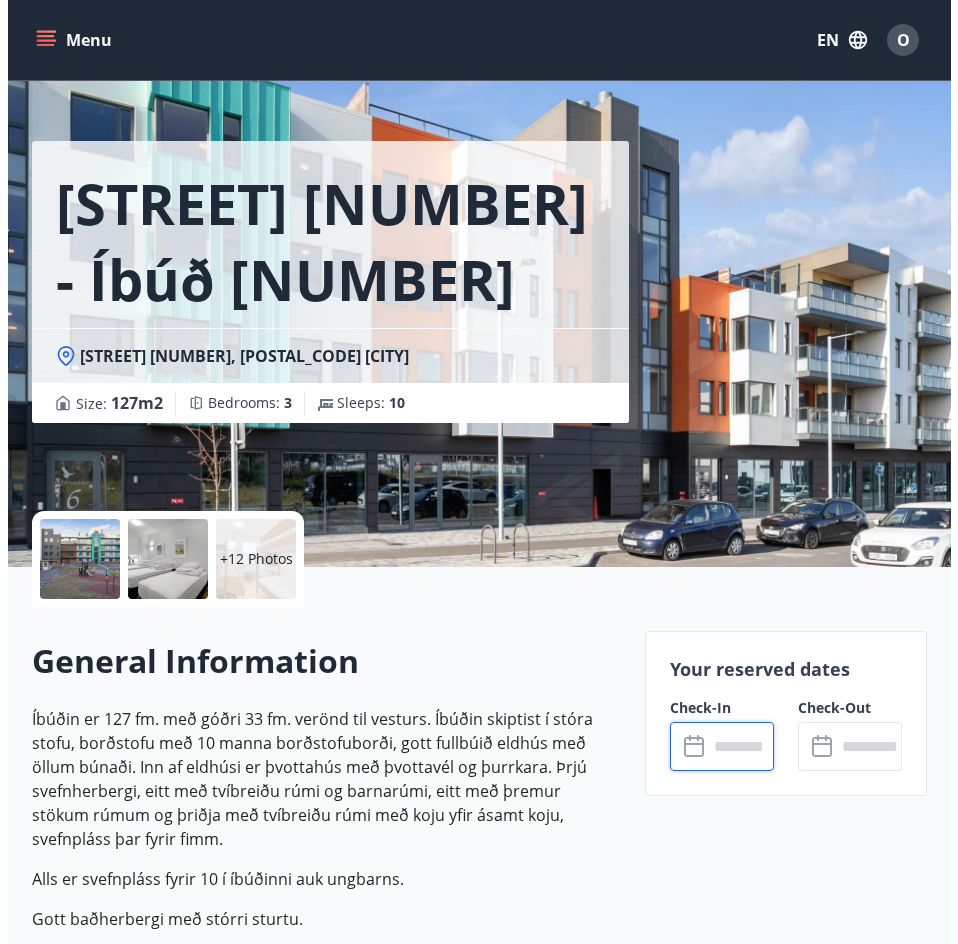 scroll, scrollTop: 0, scrollLeft: 0, axis: both 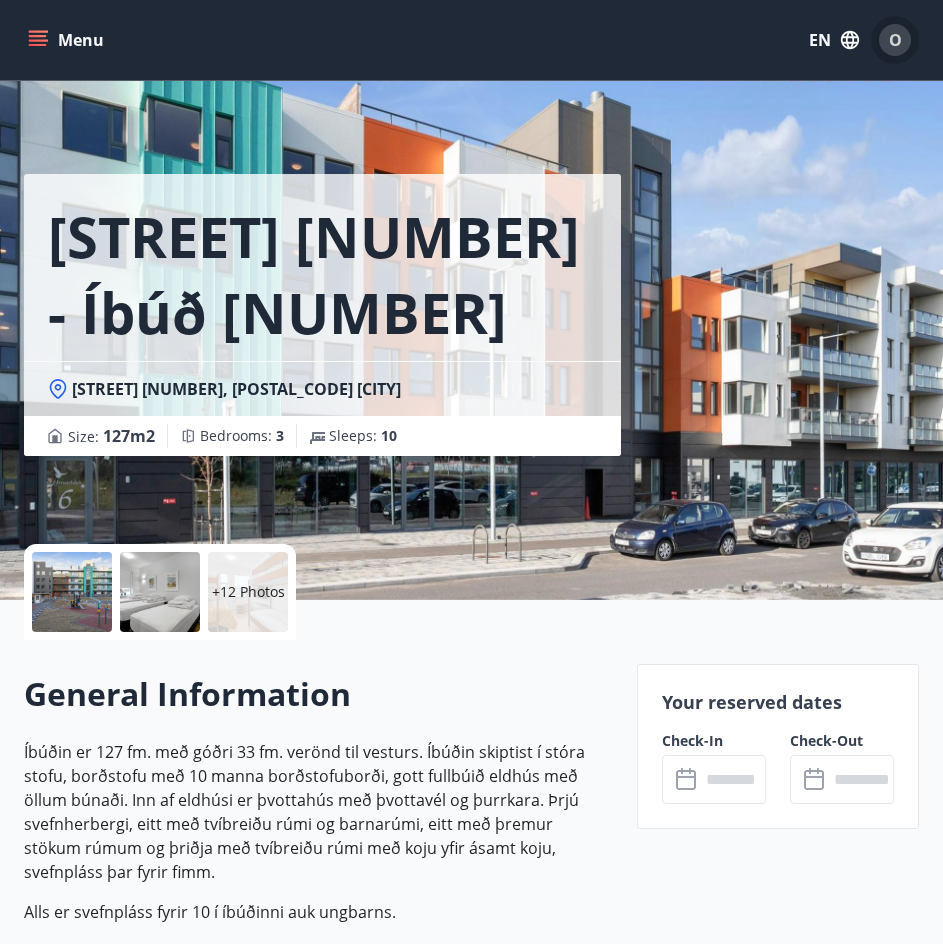 click on "O" at bounding box center (895, 40) 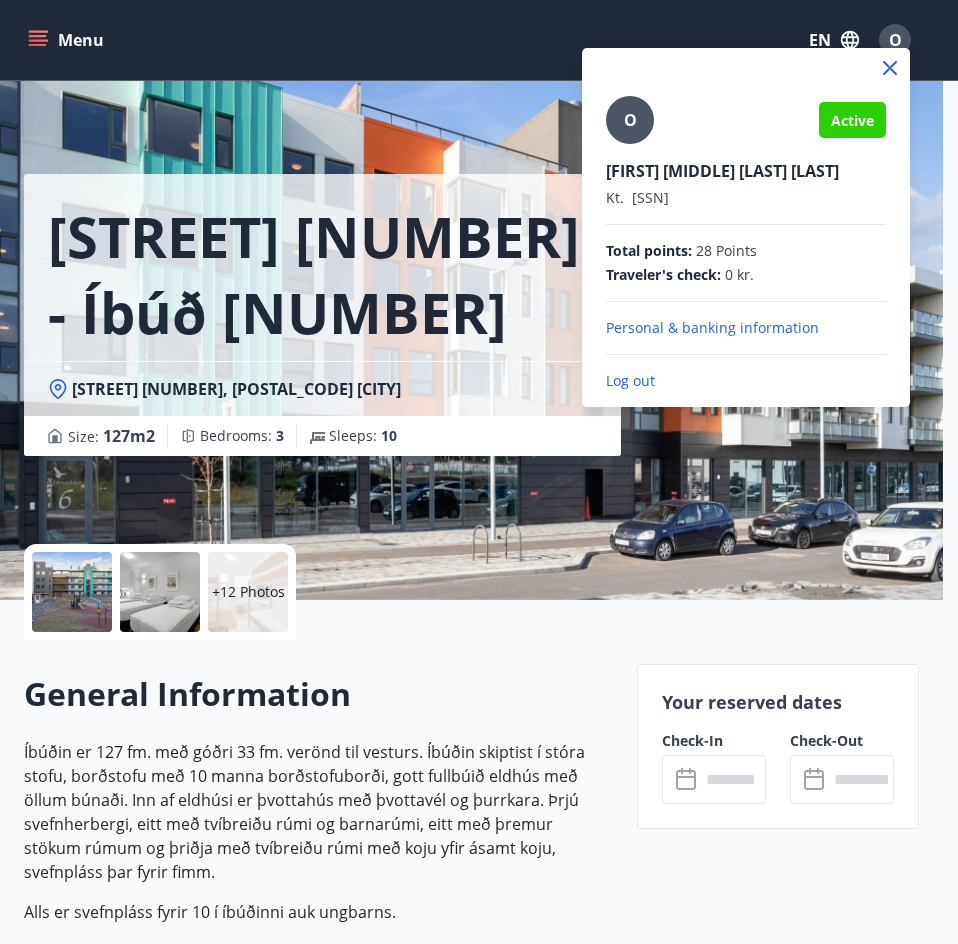 click on "O" at bounding box center (630, 120) 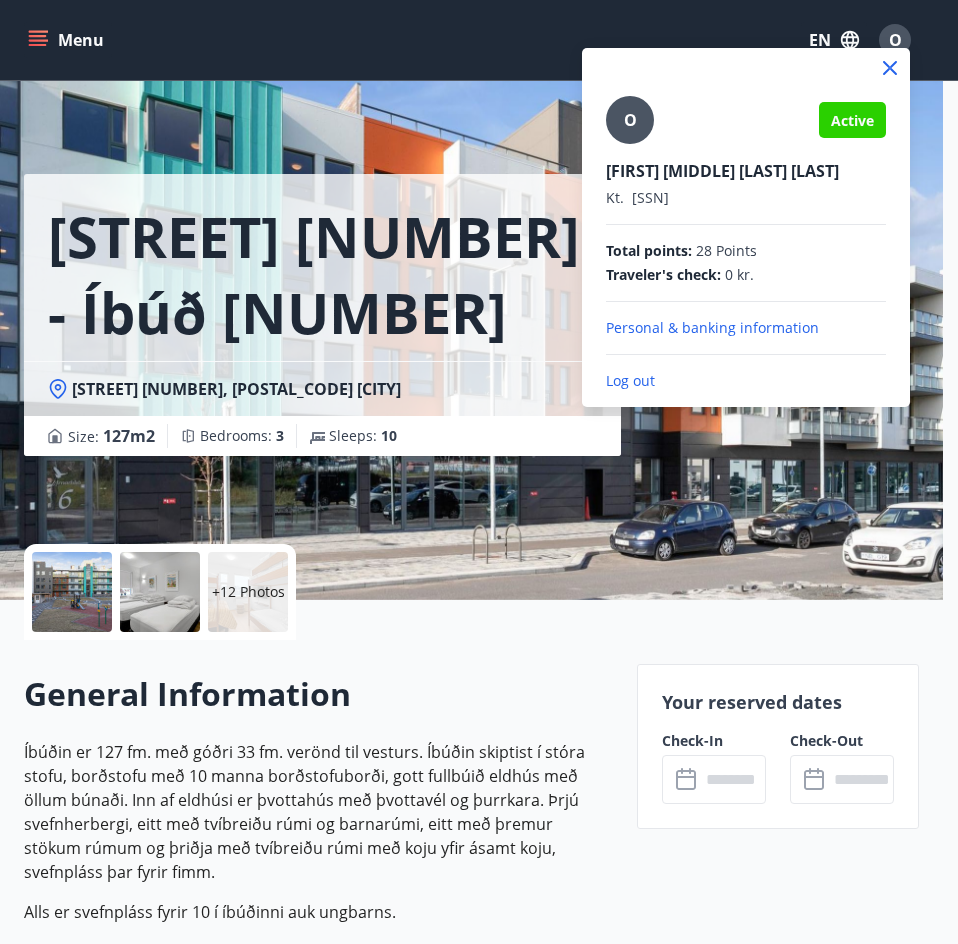 click on "Log out" at bounding box center (746, 328) 